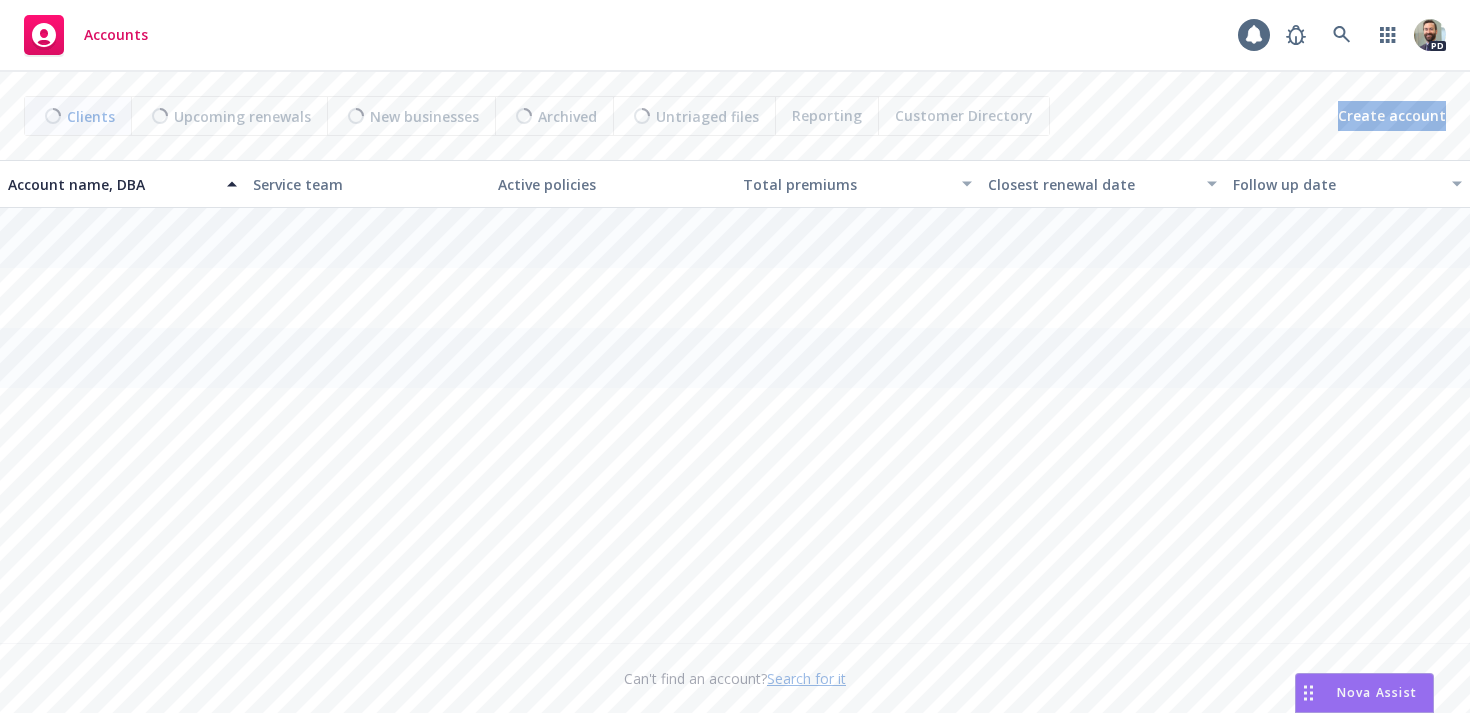 scroll, scrollTop: 0, scrollLeft: 0, axis: both 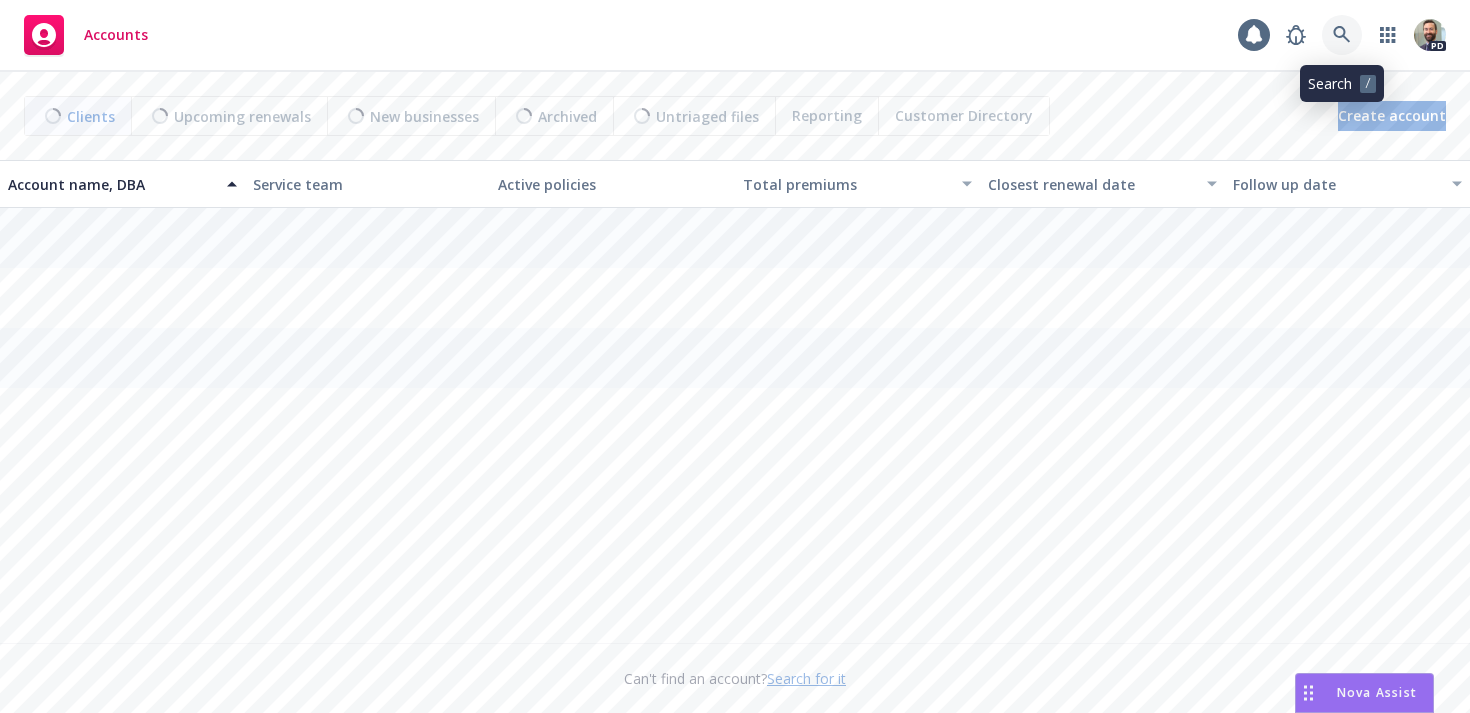 click 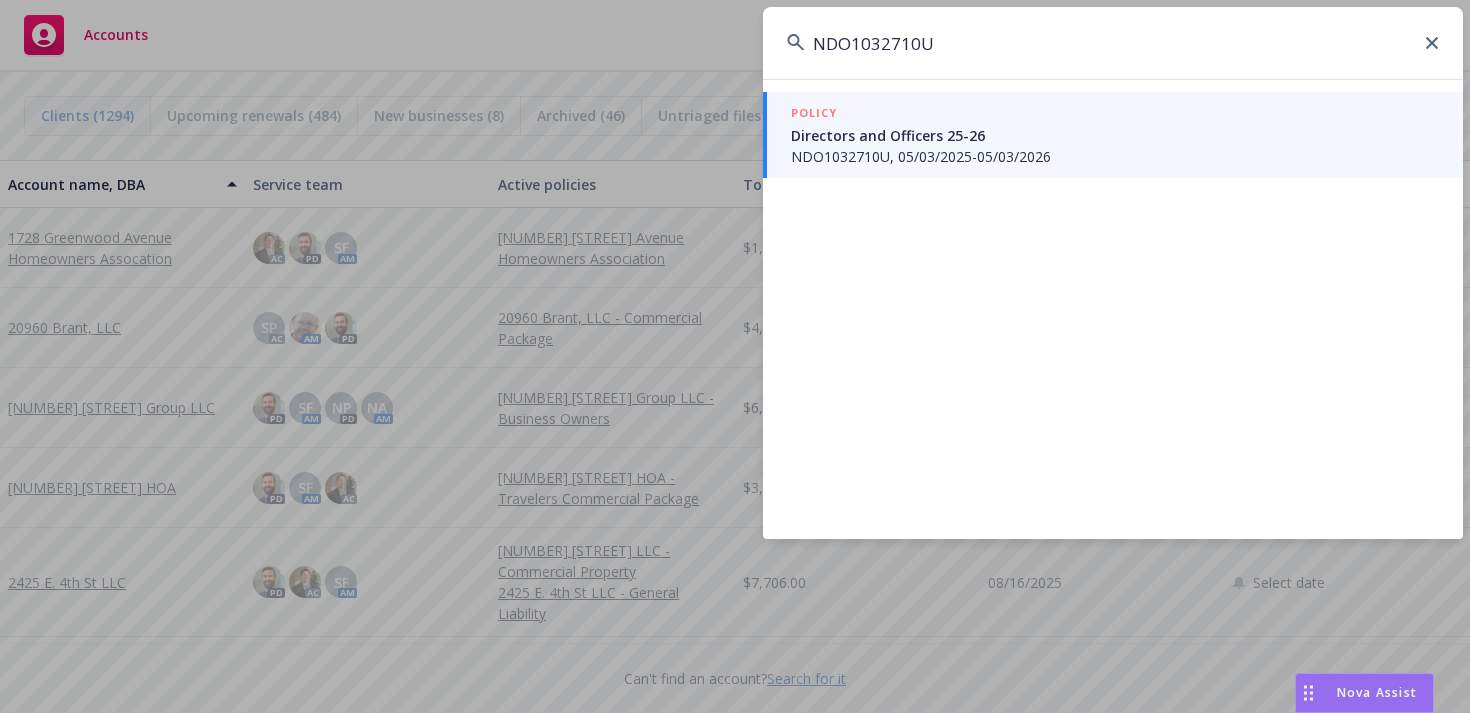 type on "NDO1032710U" 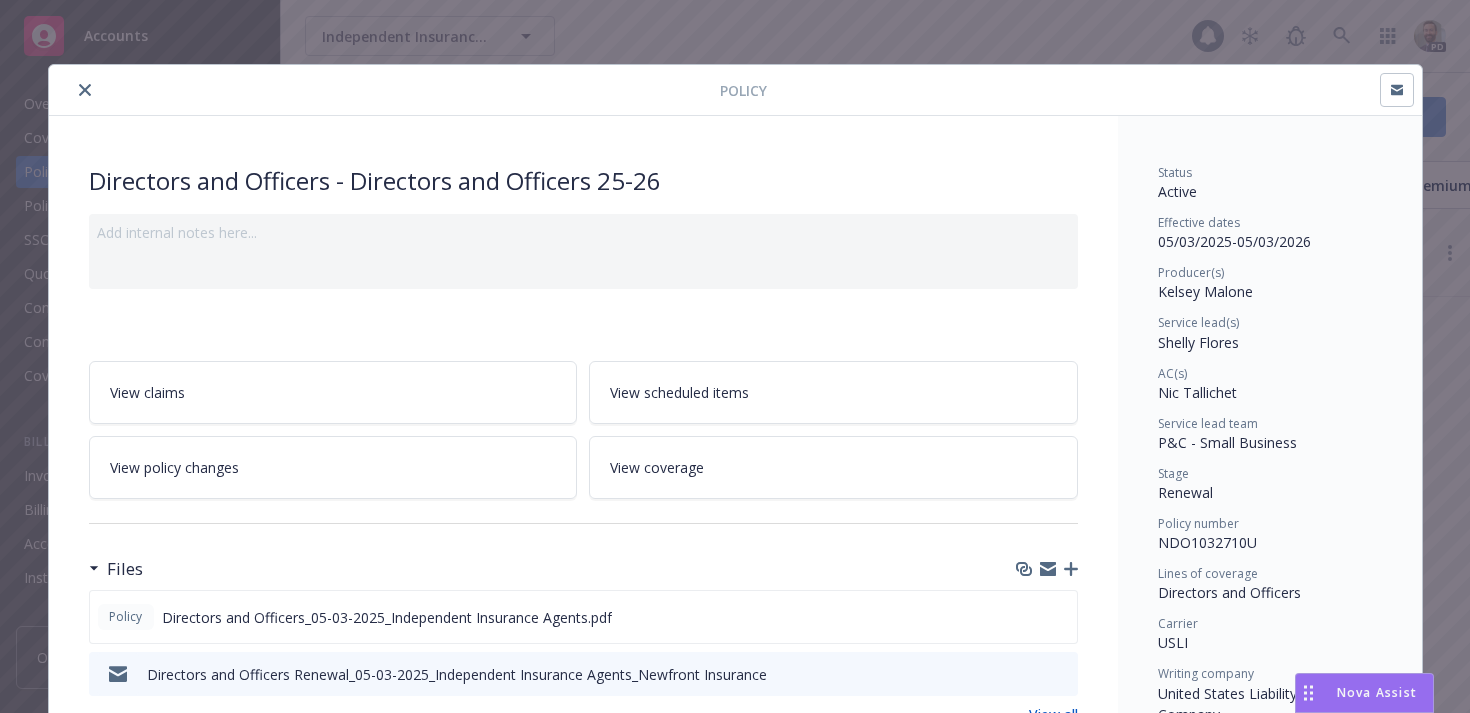 click 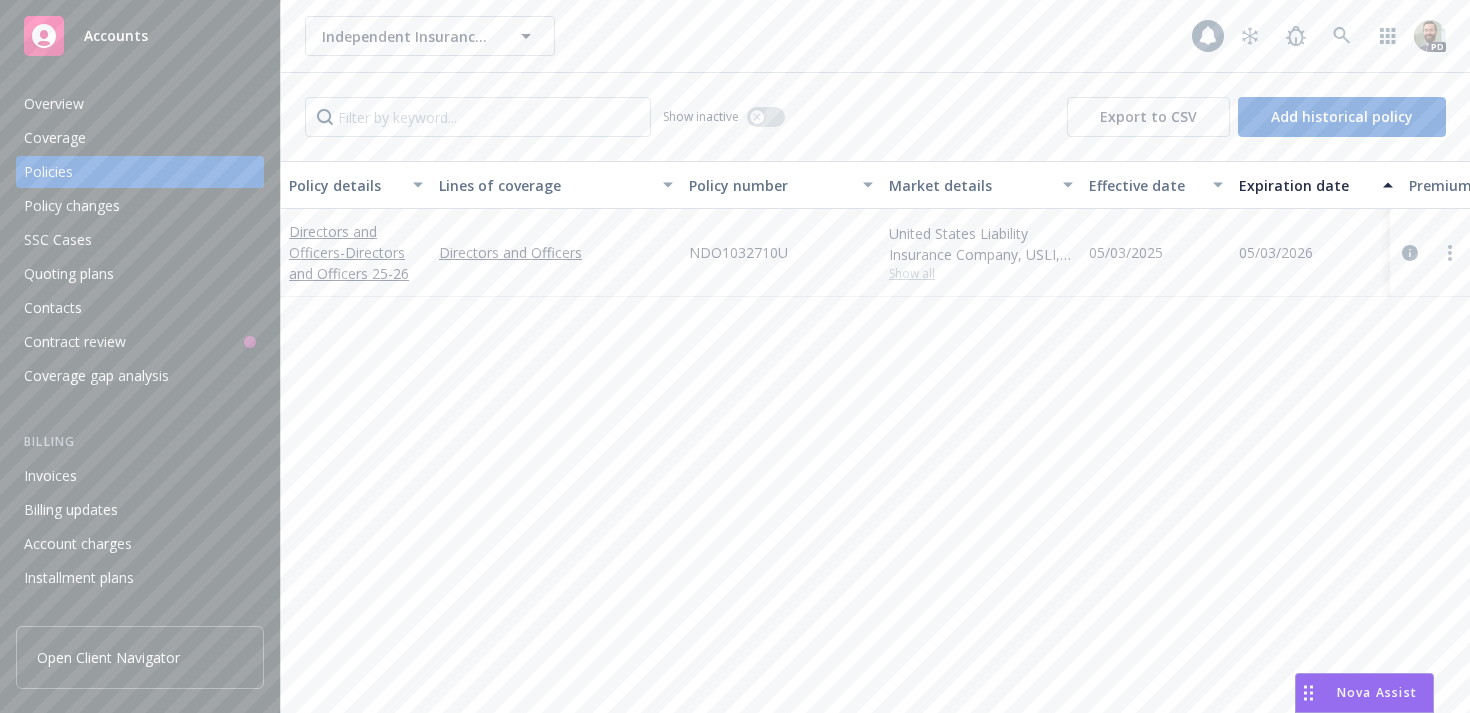 click on "Overview" at bounding box center (140, 104) 